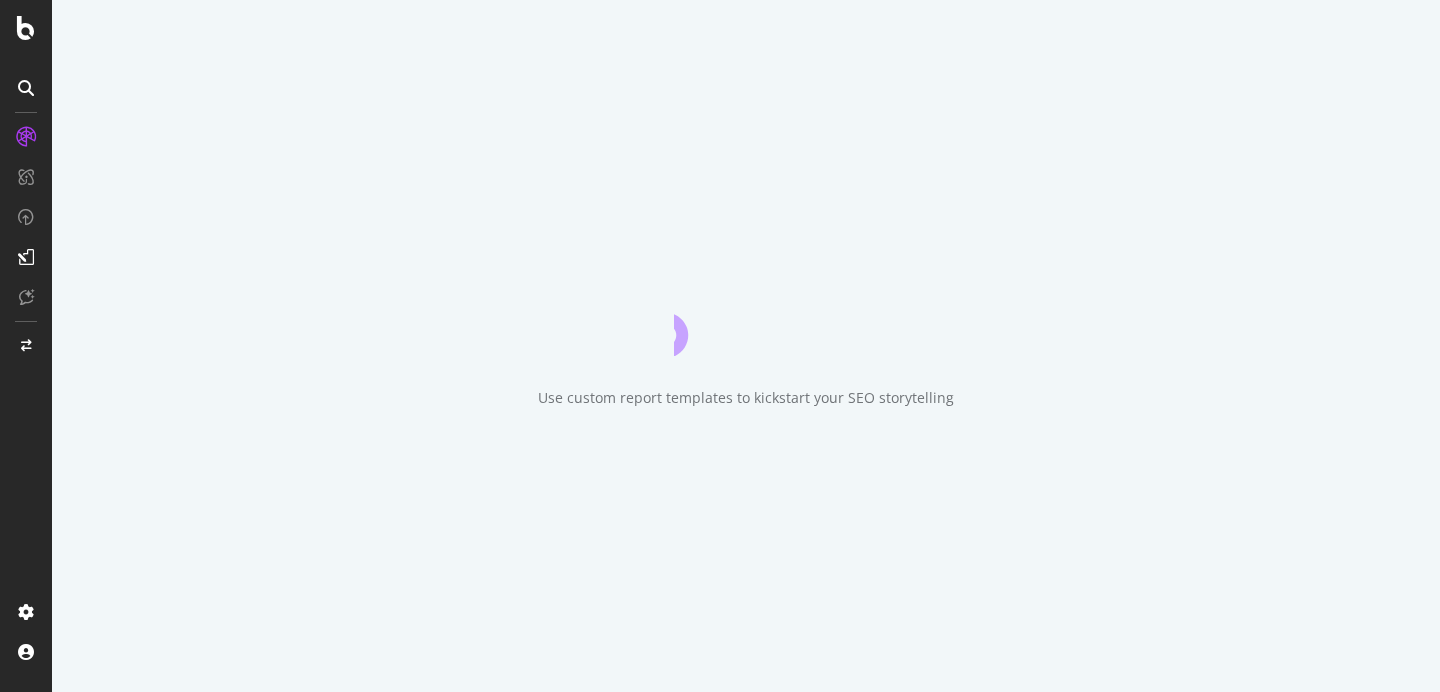 scroll, scrollTop: 0, scrollLeft: 0, axis: both 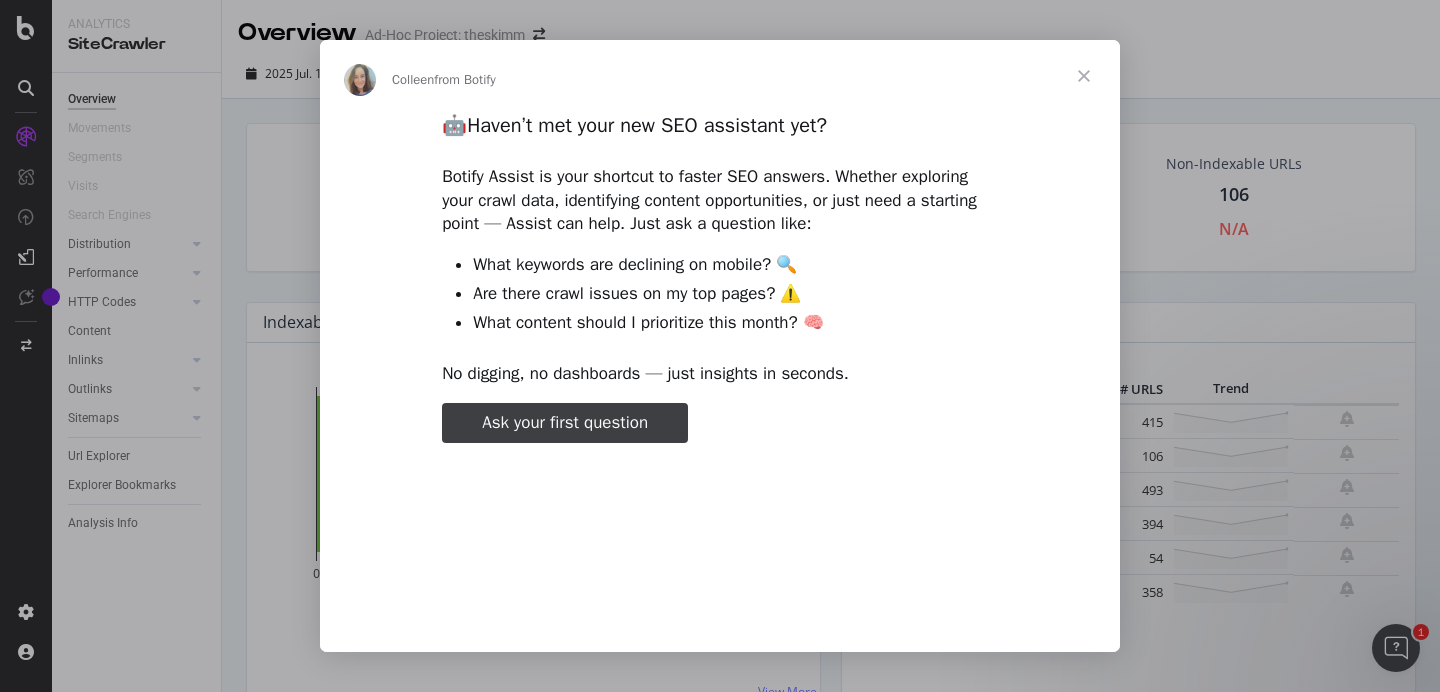 type on "105968" 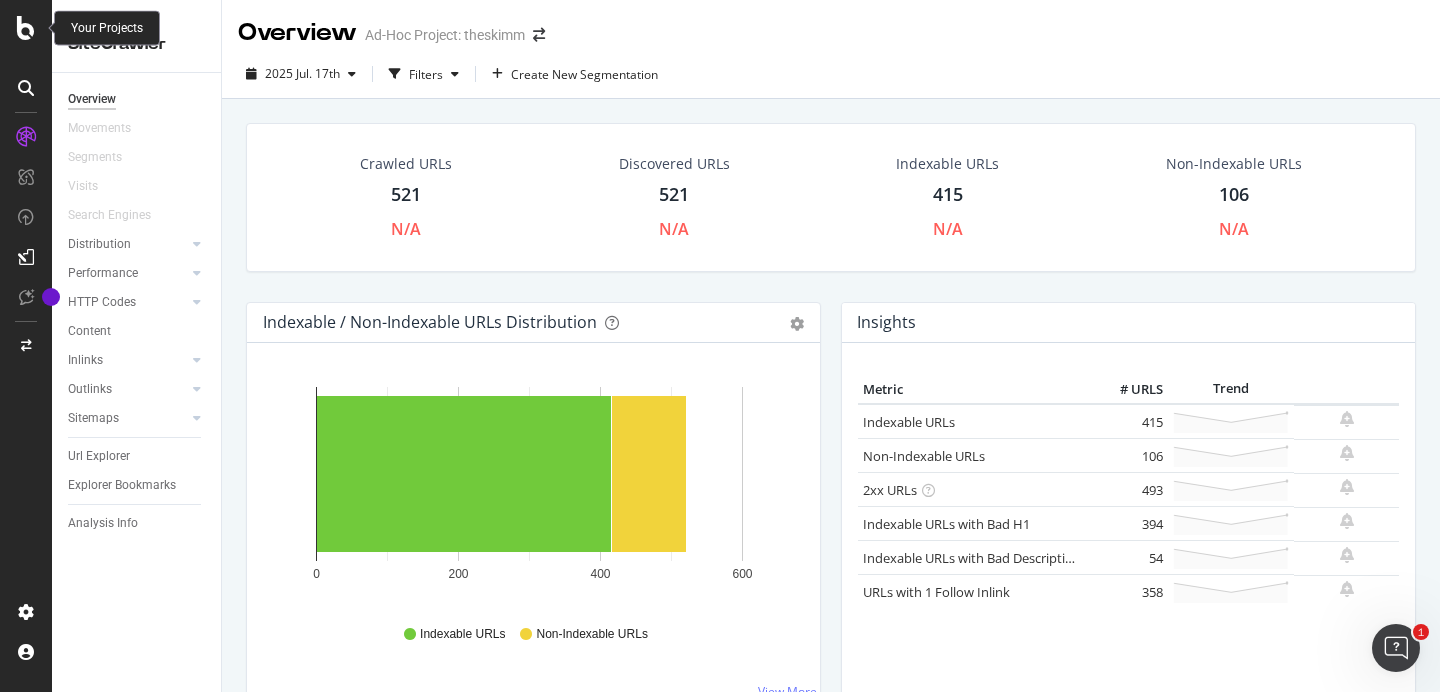 click at bounding box center (26, 28) 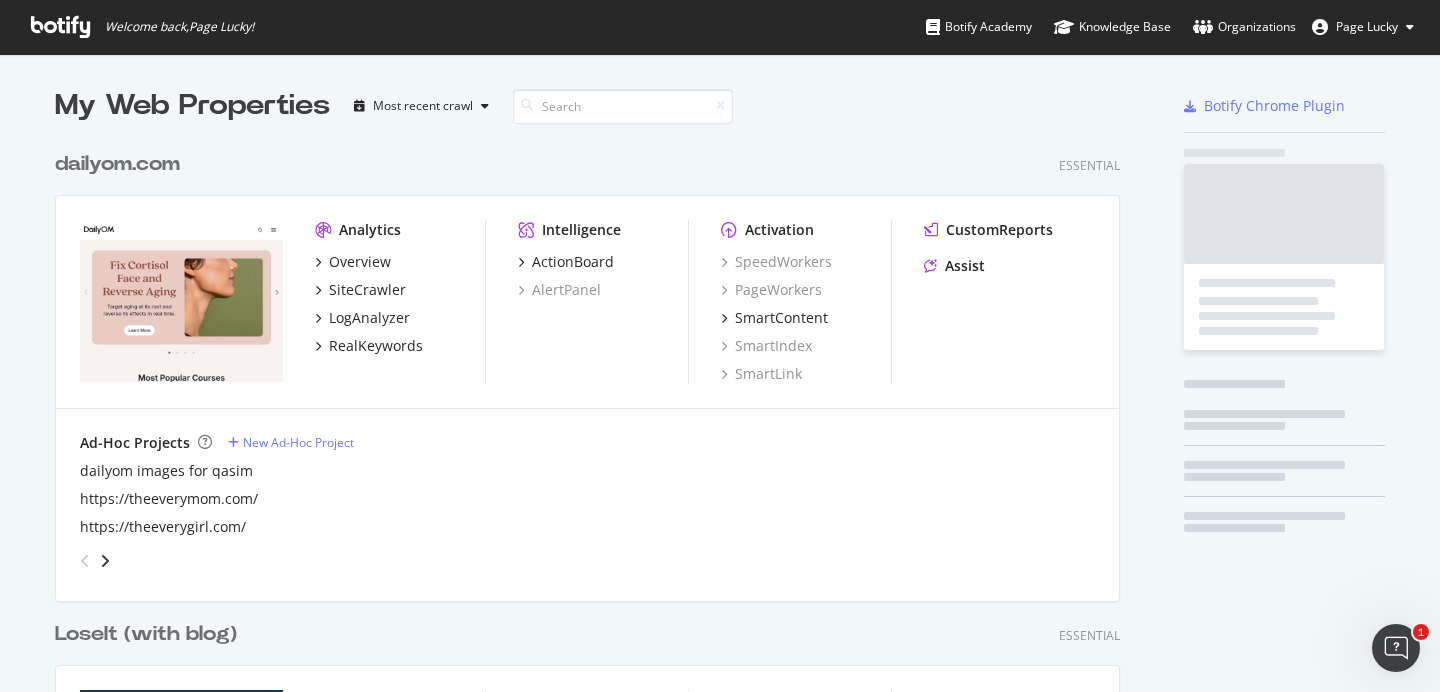 scroll, scrollTop: 16, scrollLeft: 16, axis: both 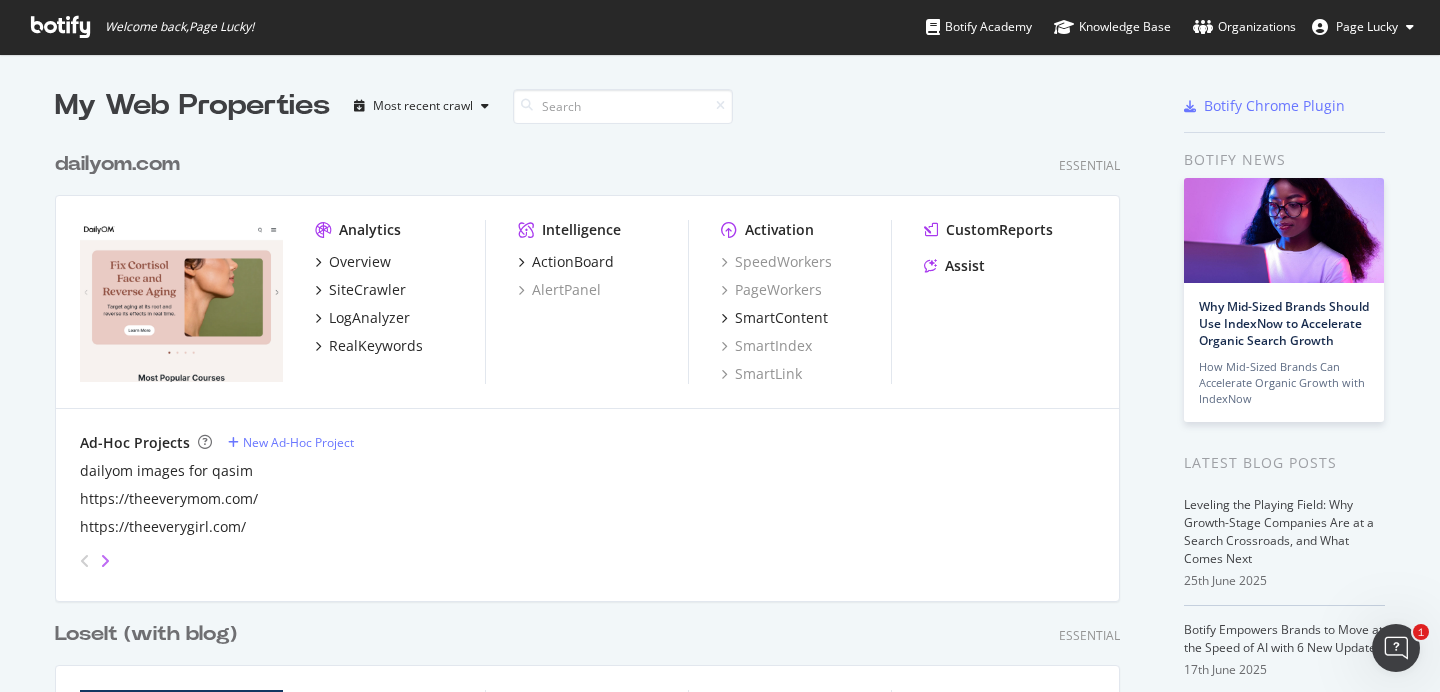 click at bounding box center (105, 561) 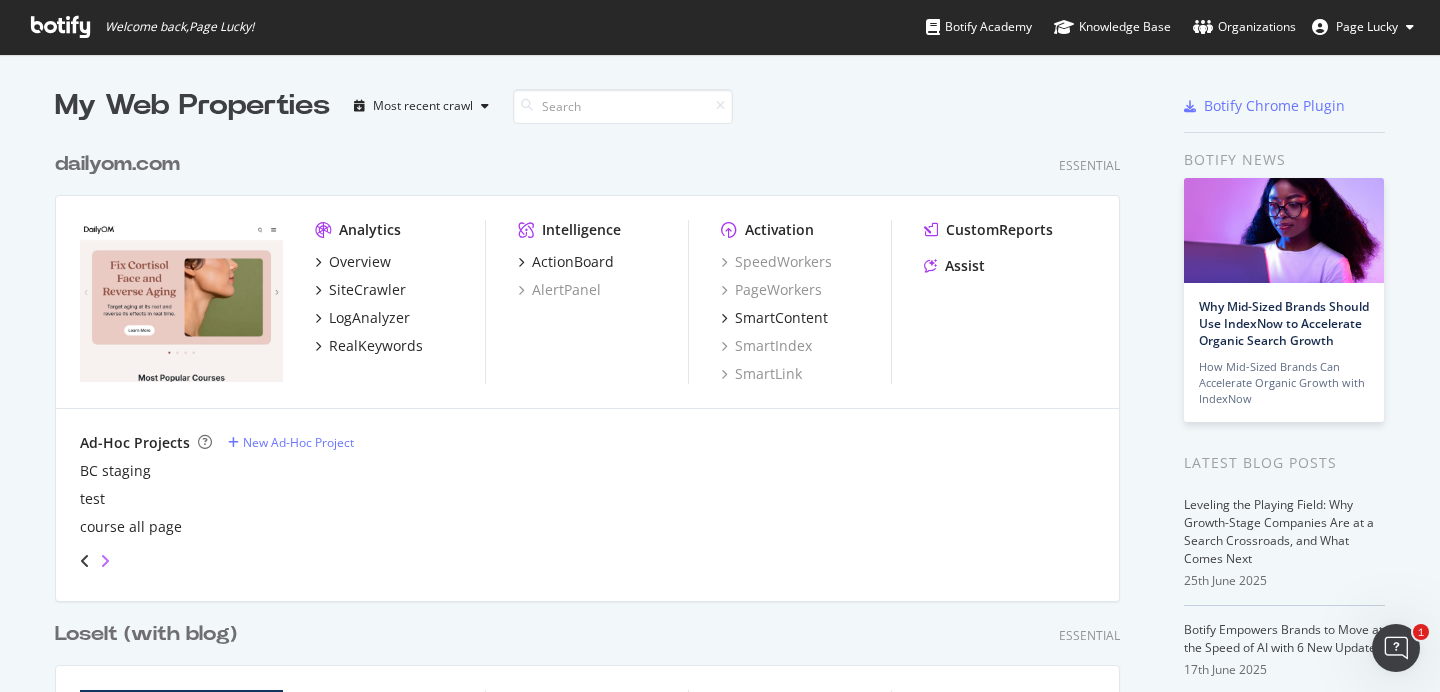 click at bounding box center [105, 561] 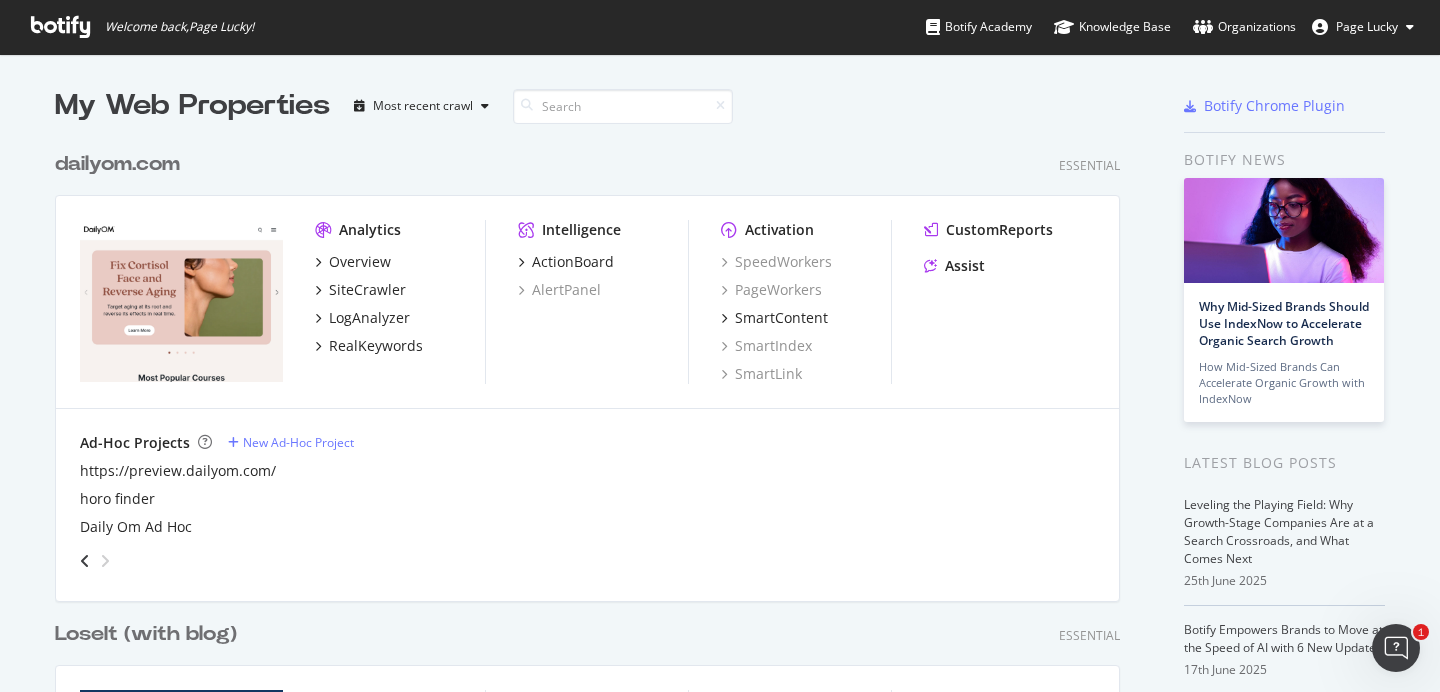 click at bounding box center (105, 561) 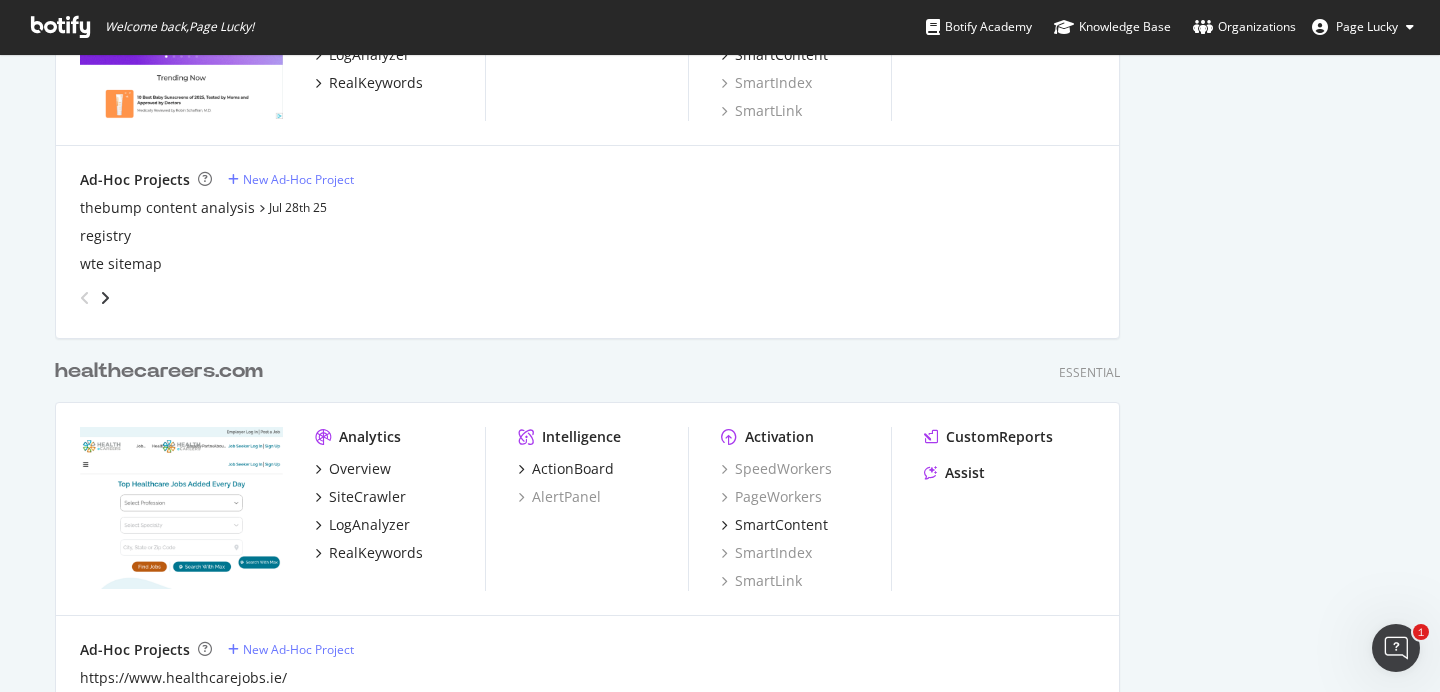 scroll, scrollTop: 3134, scrollLeft: 0, axis: vertical 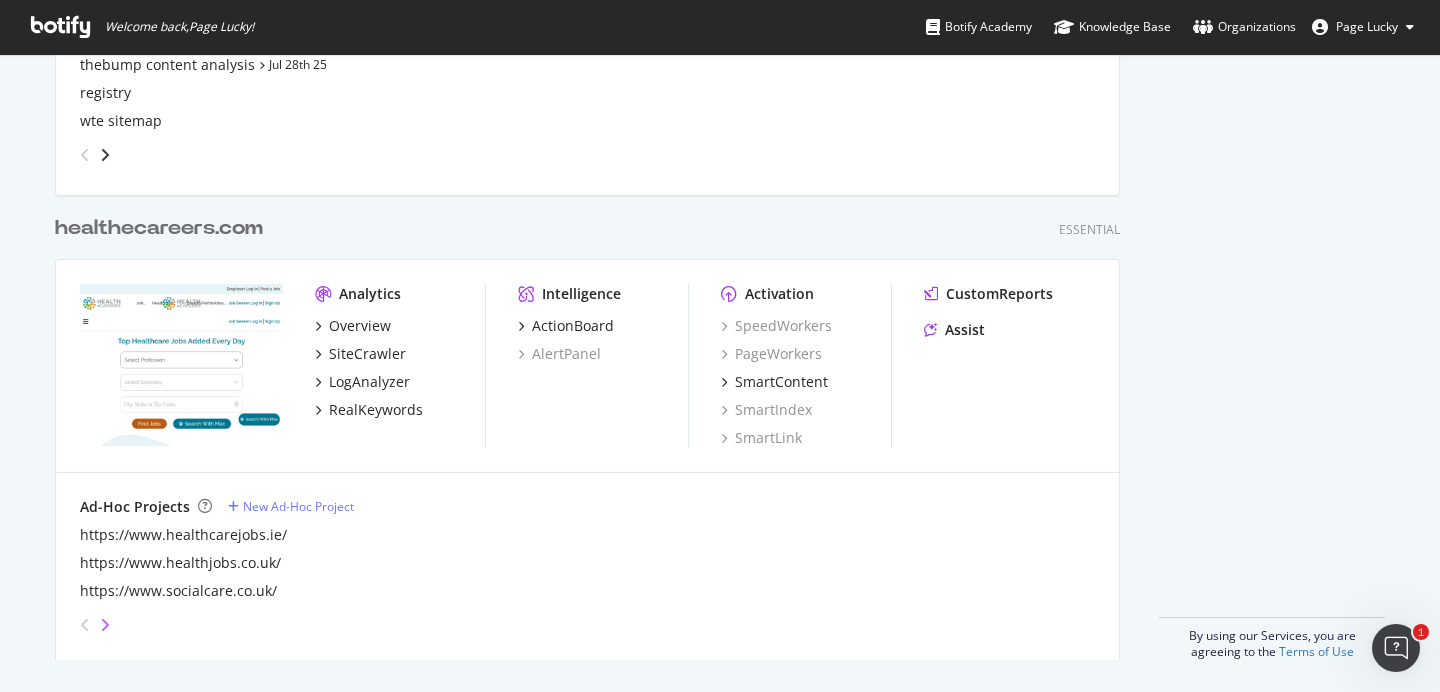 click at bounding box center (105, 625) 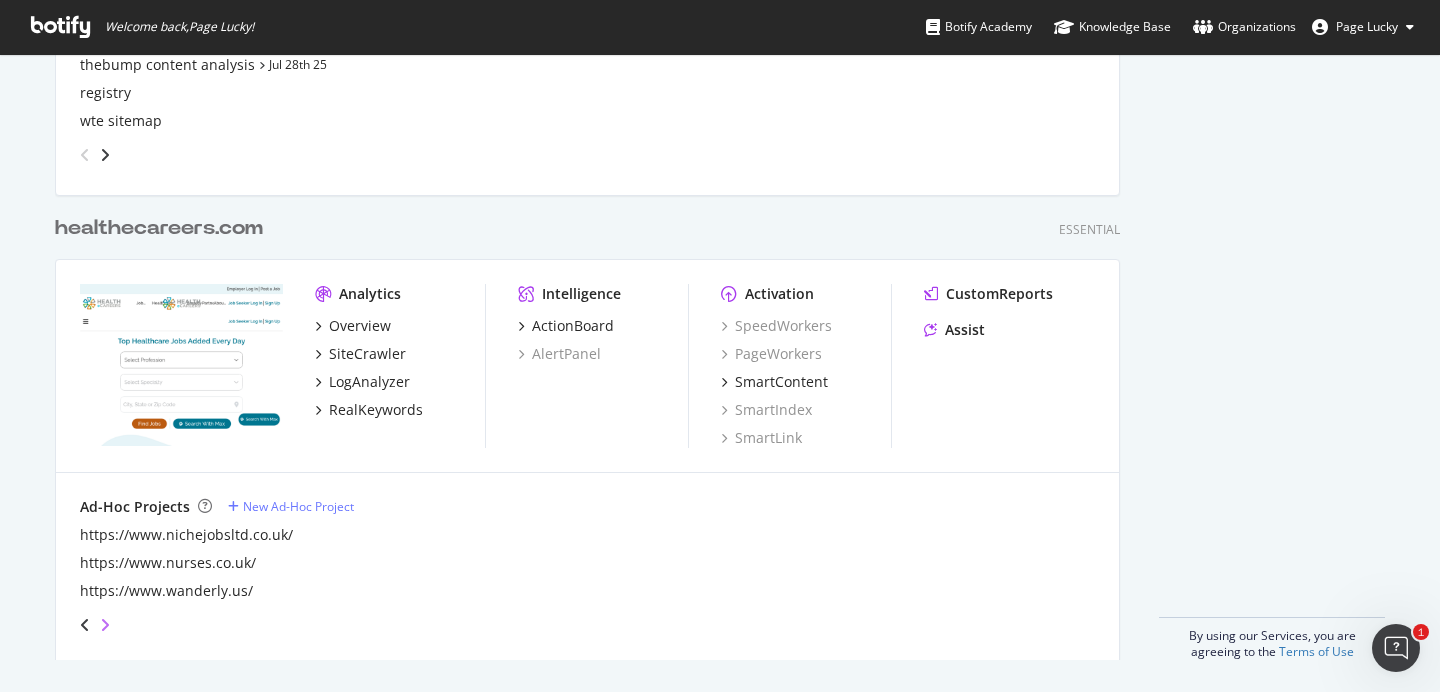 click at bounding box center (105, 625) 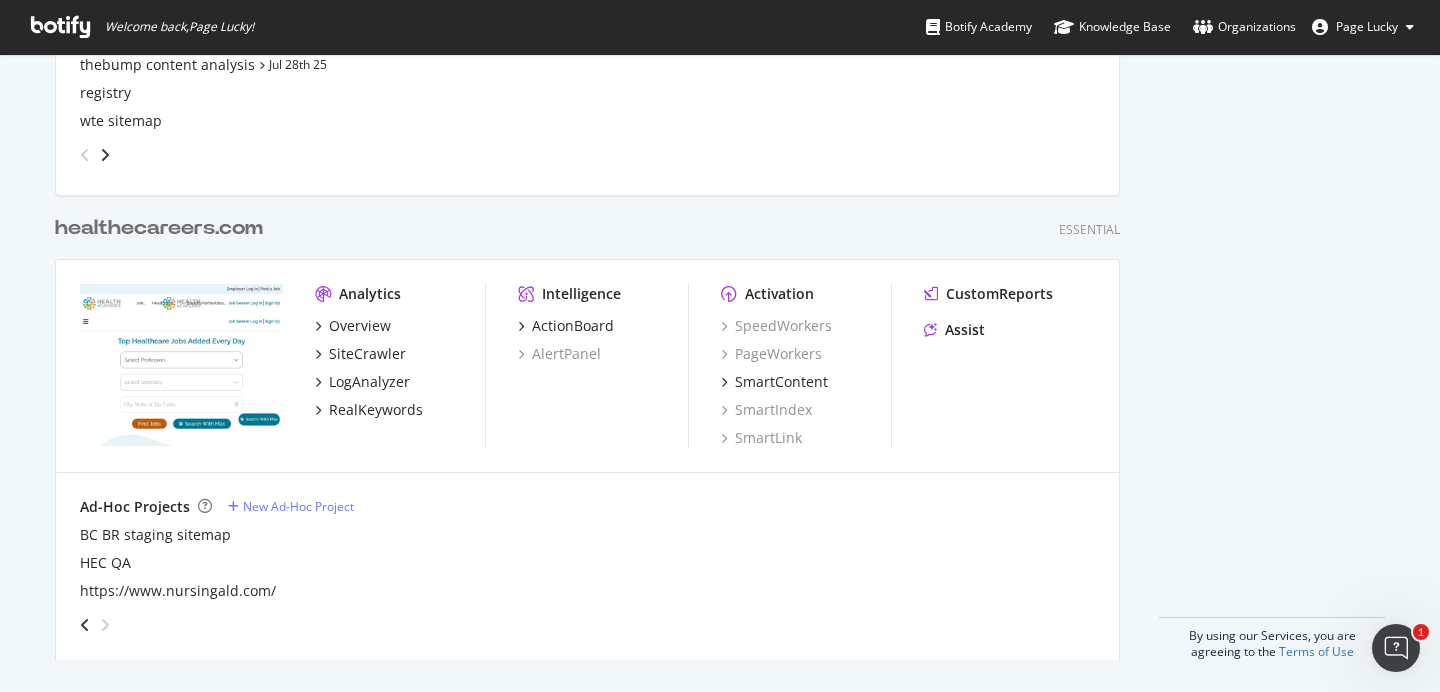 click at bounding box center (105, 625) 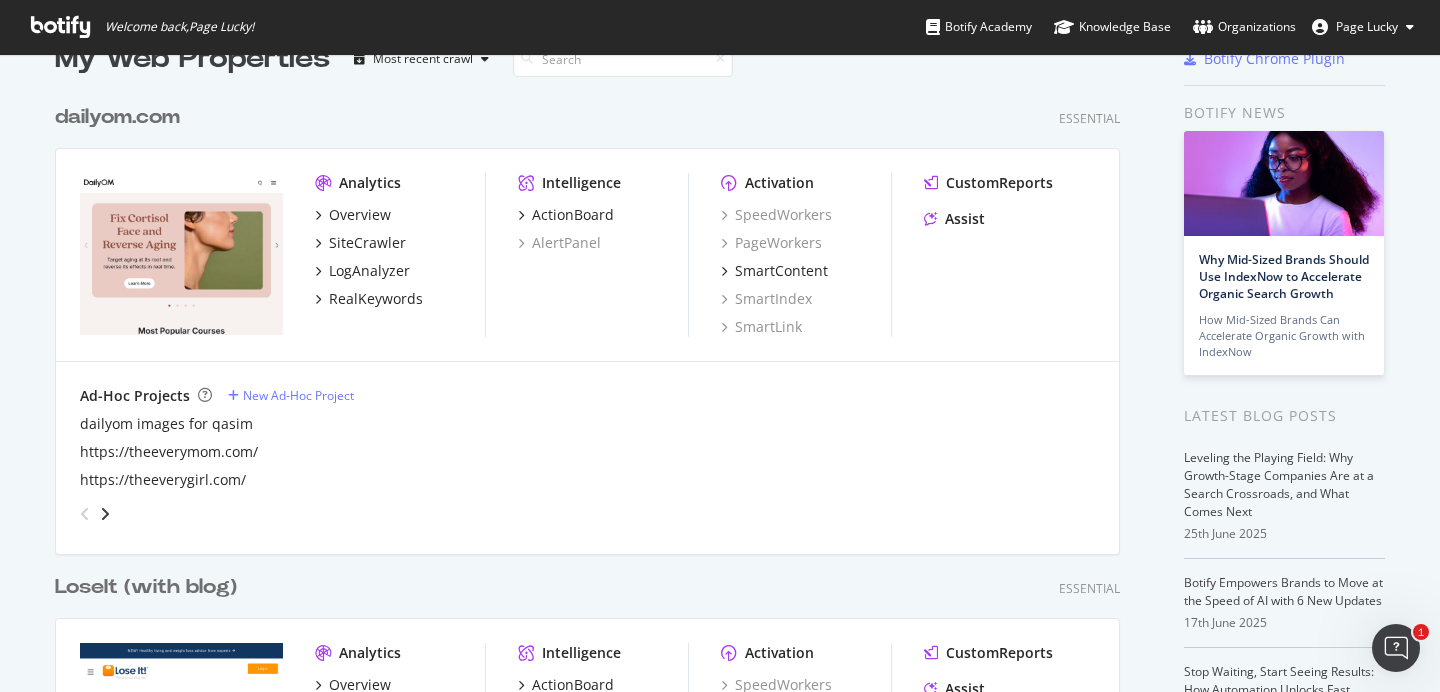 scroll, scrollTop: 0, scrollLeft: 0, axis: both 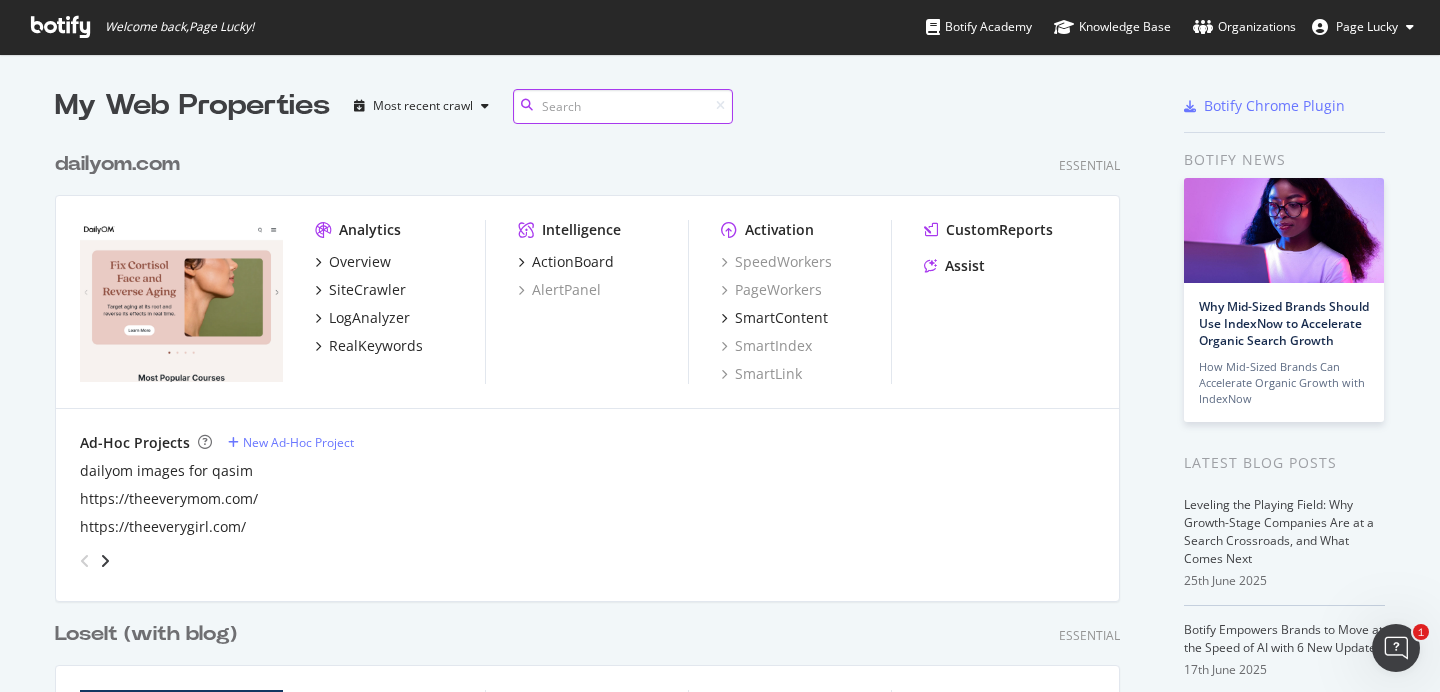 click at bounding box center (623, 106) 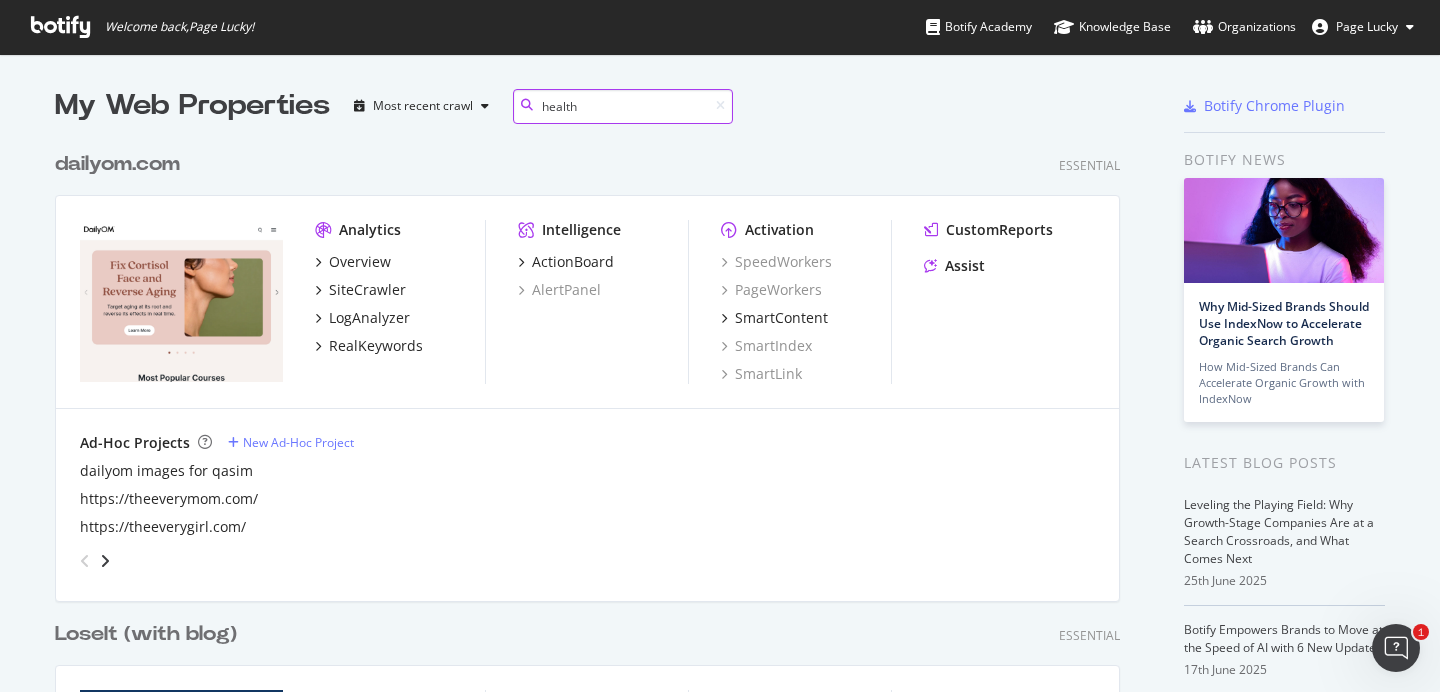 type on "health" 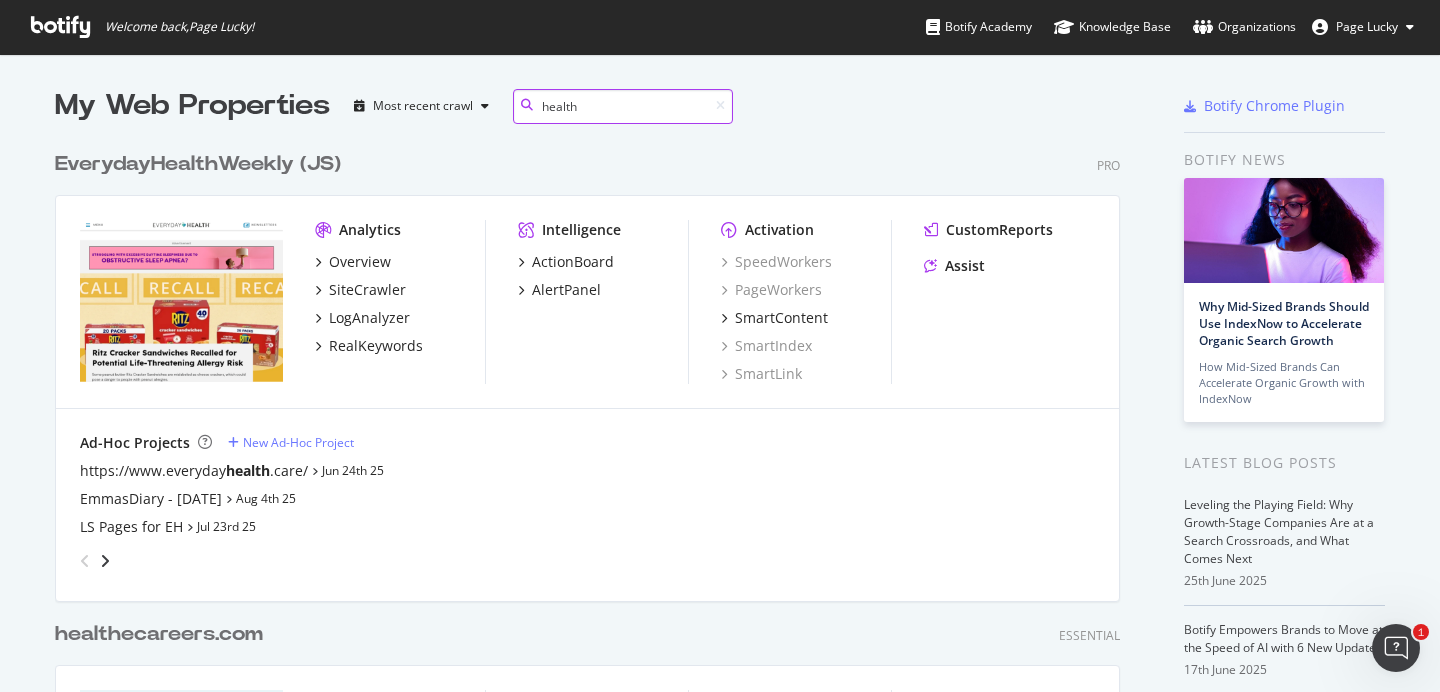 scroll, scrollTop: 925, scrollLeft: 1066, axis: both 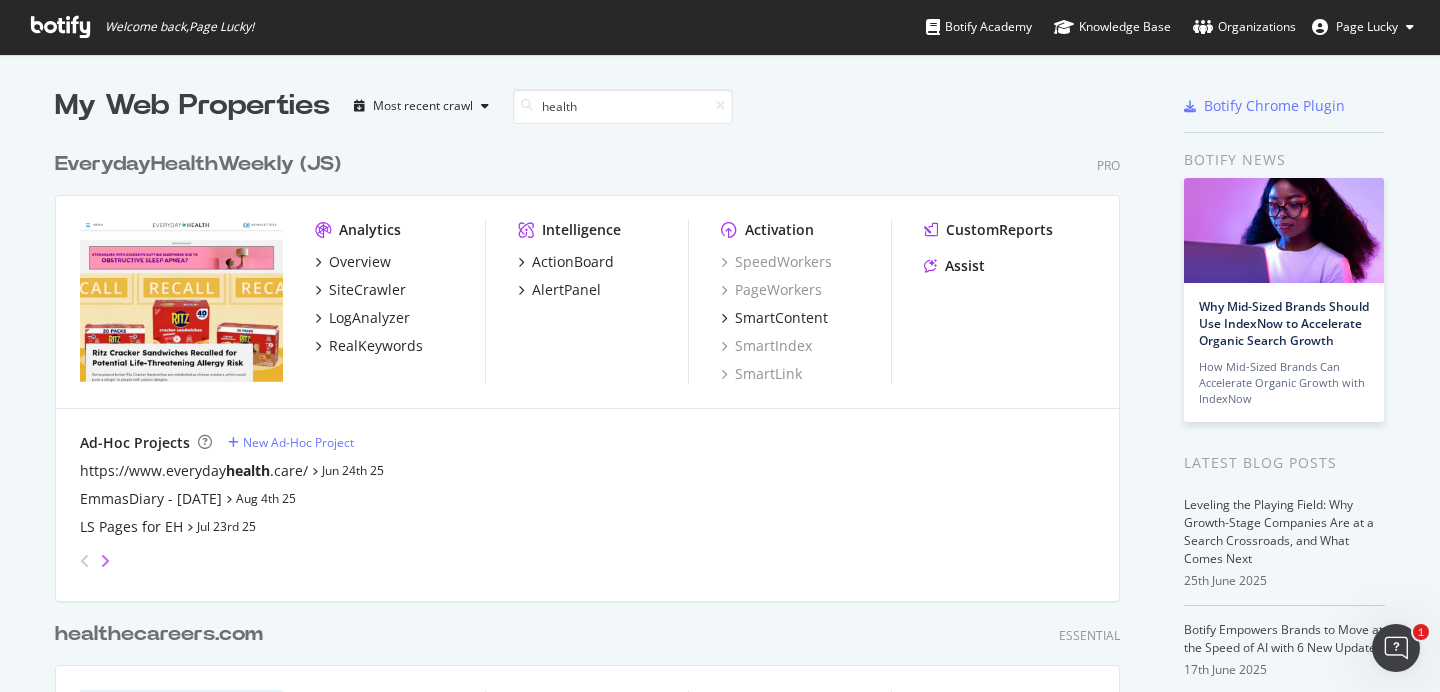 click at bounding box center (105, 561) 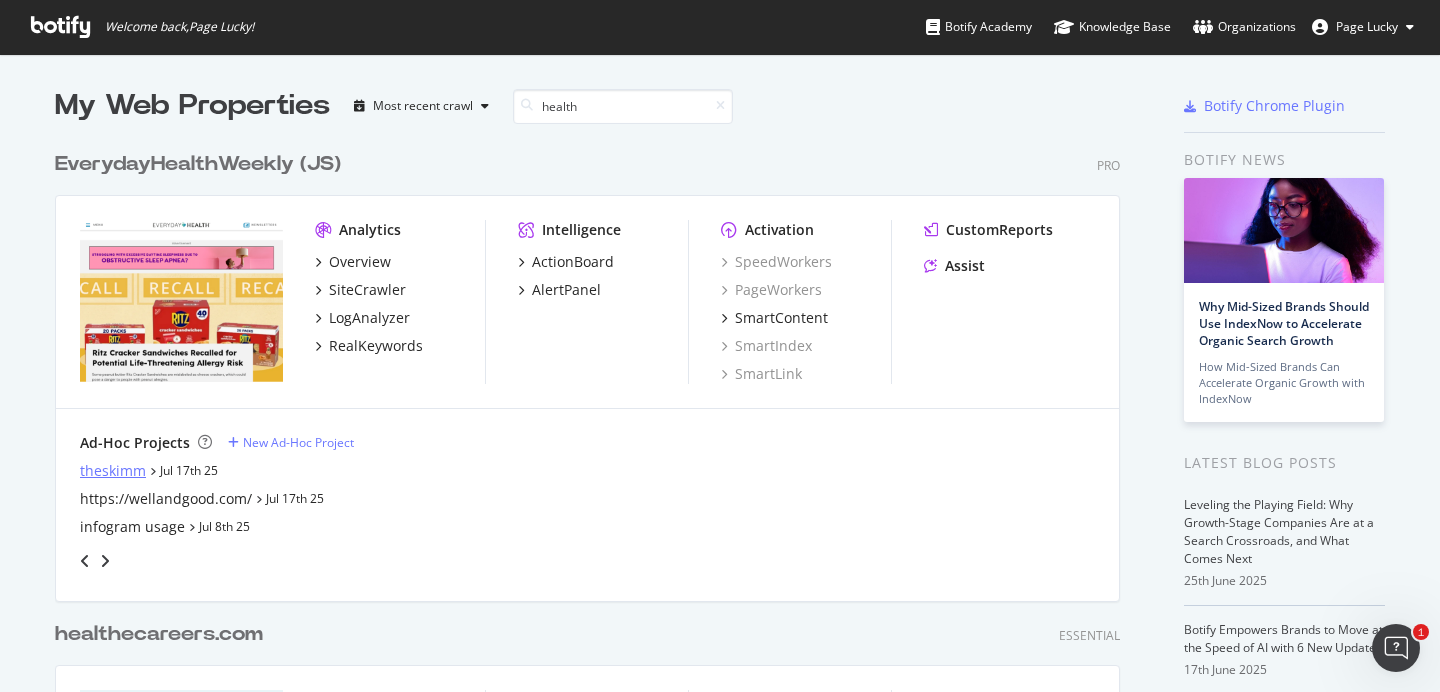 click on "theskimm" at bounding box center [113, 471] 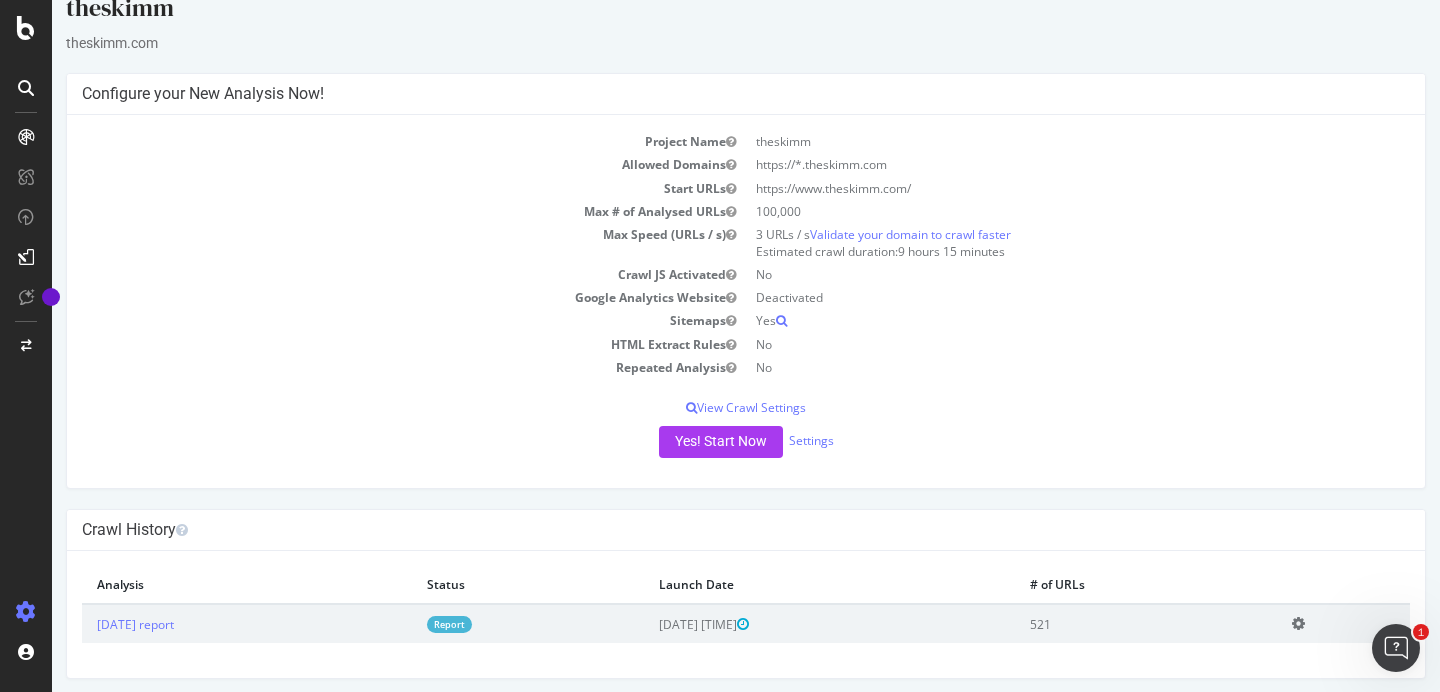 scroll, scrollTop: 37, scrollLeft: 0, axis: vertical 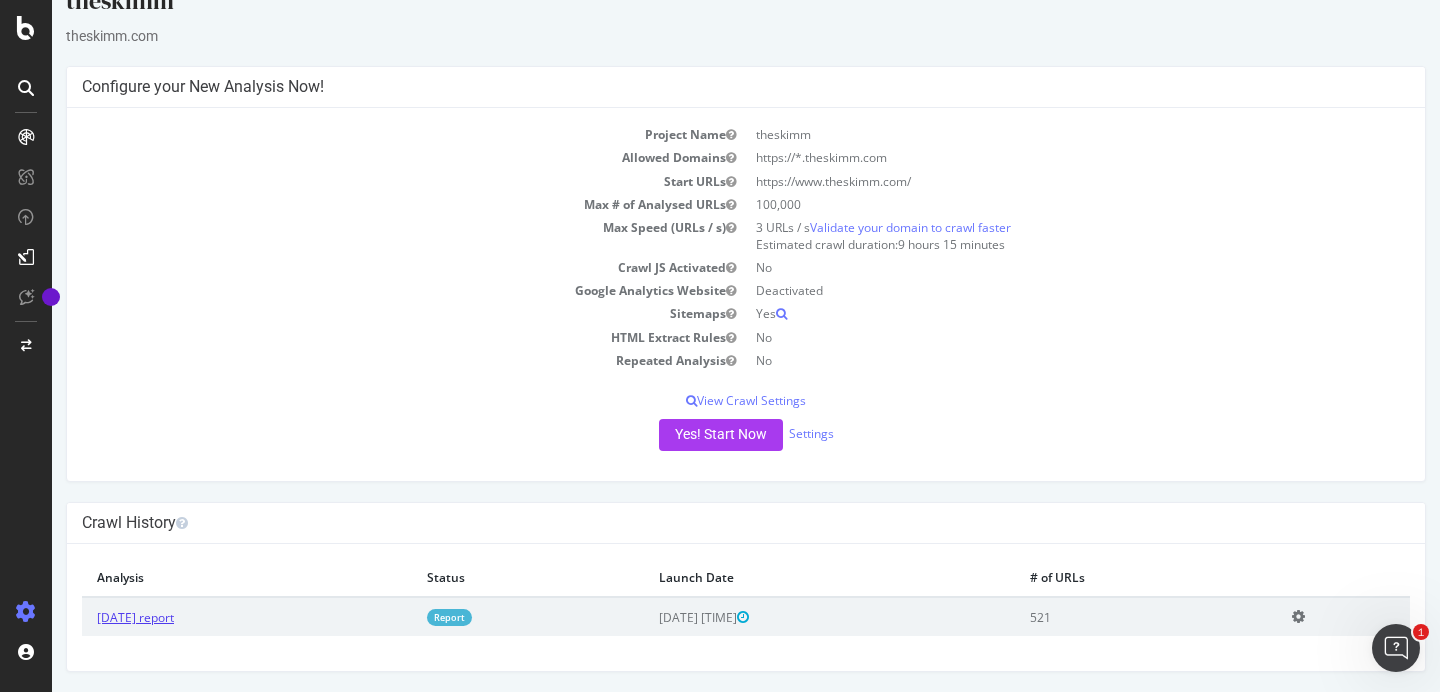 click on "[DATE]
report" at bounding box center [135, 617] 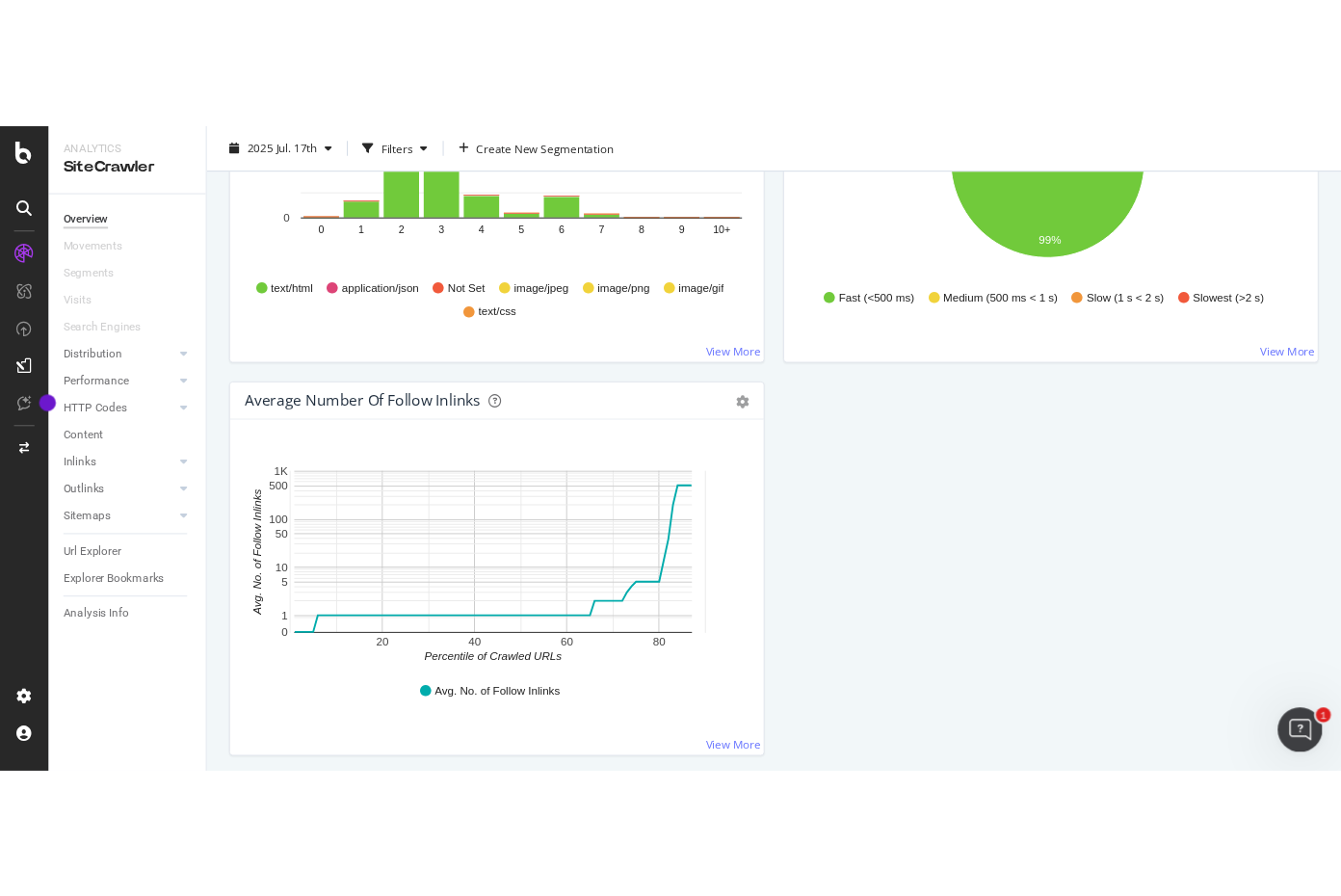 scroll, scrollTop: 1409, scrollLeft: 0, axis: vertical 